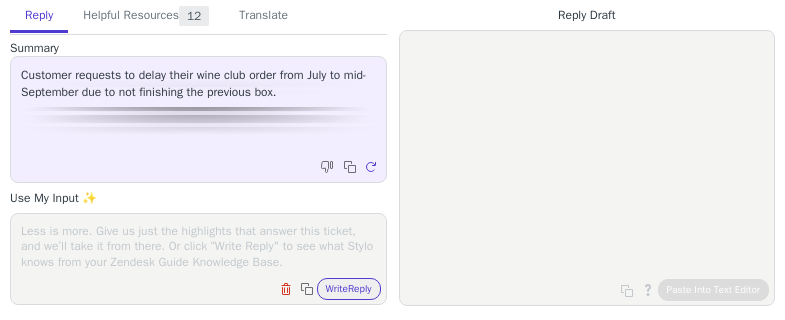 scroll, scrollTop: 0, scrollLeft: 0, axis: both 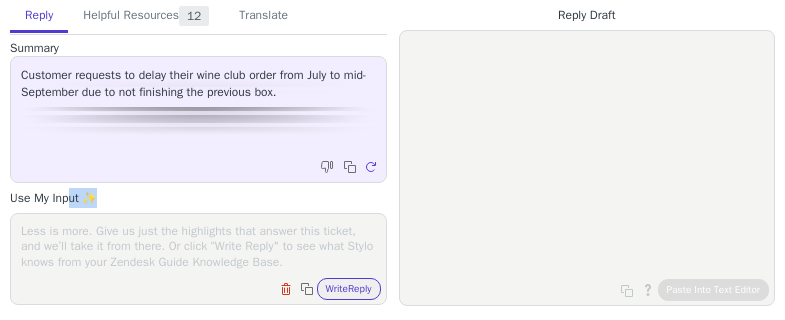 drag, startPoint x: 78, startPoint y: 208, endPoint x: 78, endPoint y: 229, distance: 21 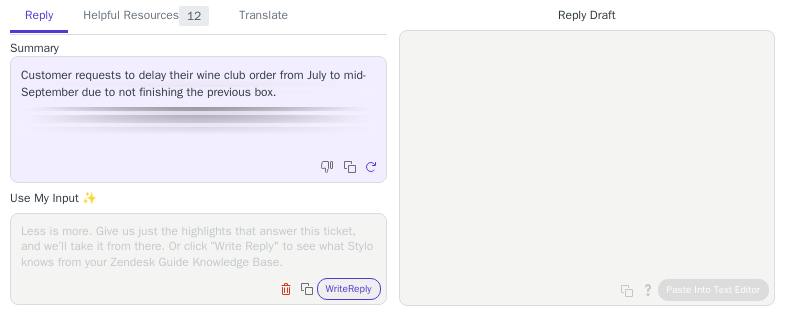 click at bounding box center (198, 246) 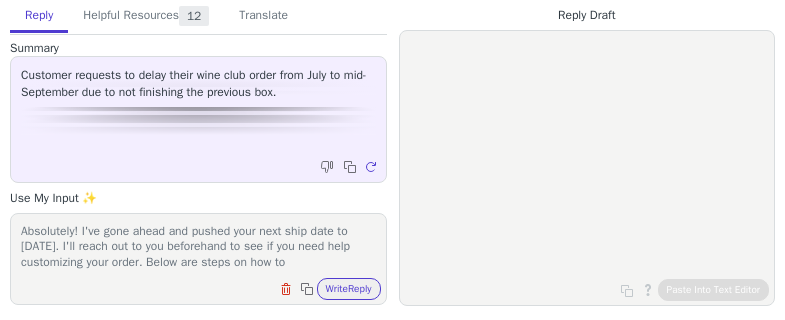 scroll, scrollTop: 16, scrollLeft: 0, axis: vertical 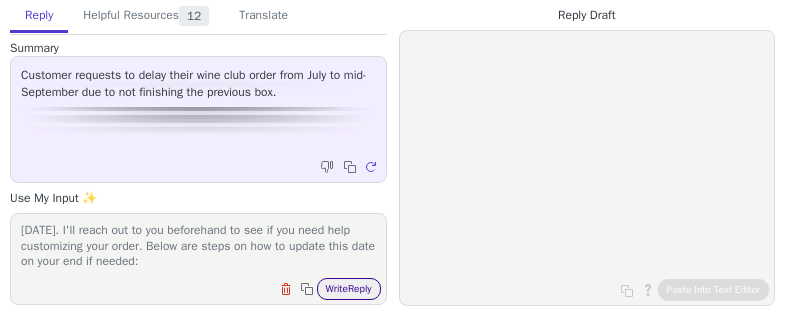 type on "Absolutely! I've gone ahead and pushed your next ship date to [DATE]. I'll reach out to you beforehand to see if you need help customizing your order. Below are steps on how to update this date on your end if needed:" 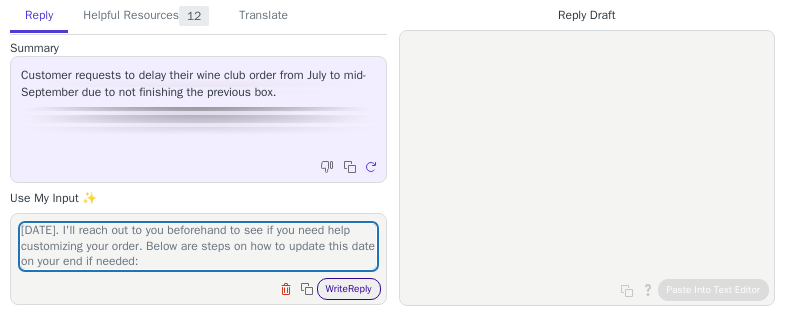 click on "Write  Reply" at bounding box center [349, 289] 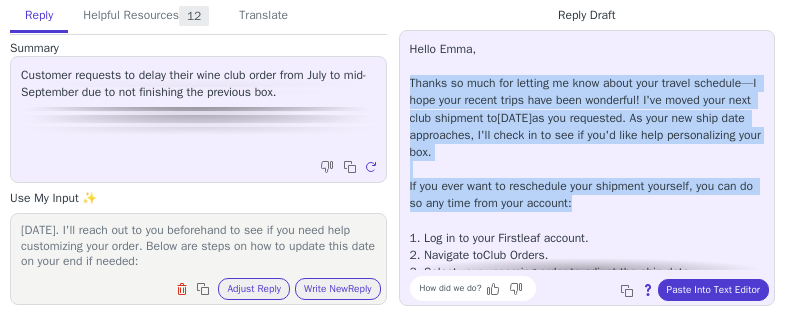 drag, startPoint x: 401, startPoint y: 82, endPoint x: 732, endPoint y: 202, distance: 352.08096 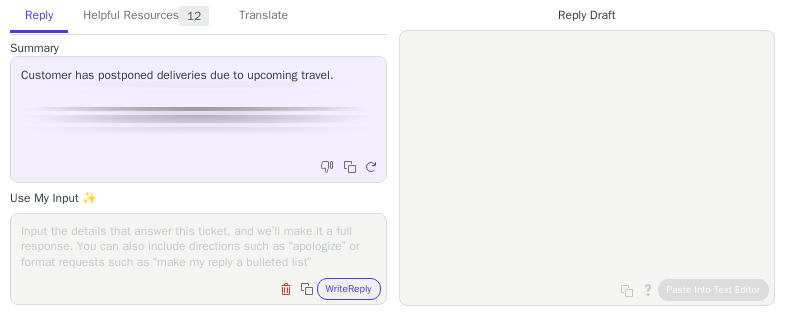 scroll, scrollTop: 0, scrollLeft: 0, axis: both 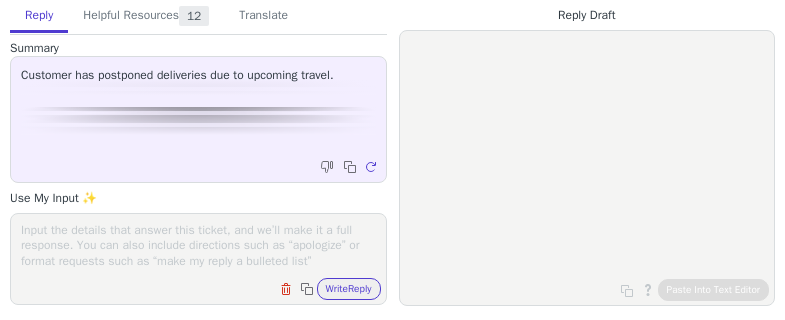 click on "Clear field Copy to clipboard Write  Reply" at bounding box center (198, 259) 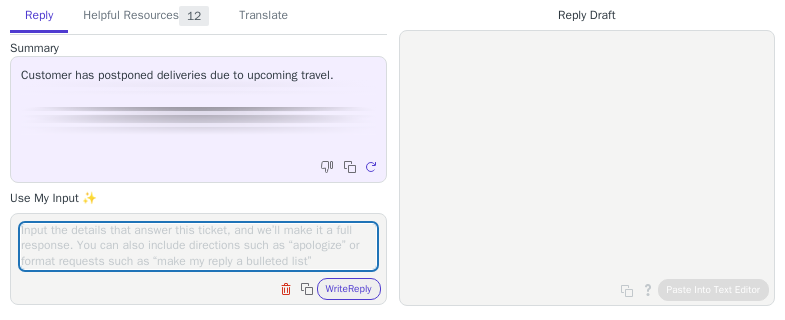 drag, startPoint x: 191, startPoint y: 99, endPoint x: 256, endPoint y: 214, distance: 132.09845 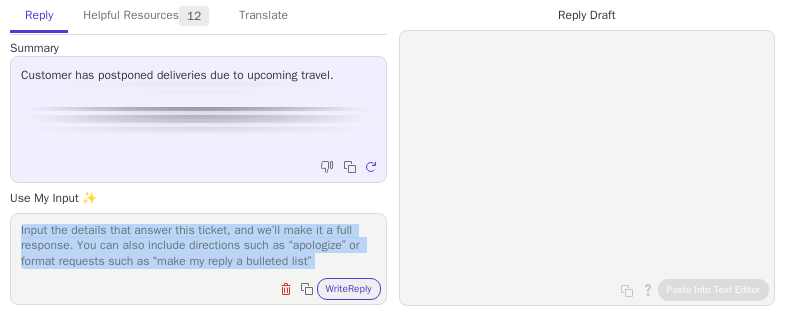 drag, startPoint x: 252, startPoint y: 274, endPoint x: 260, endPoint y: 282, distance: 11.313708 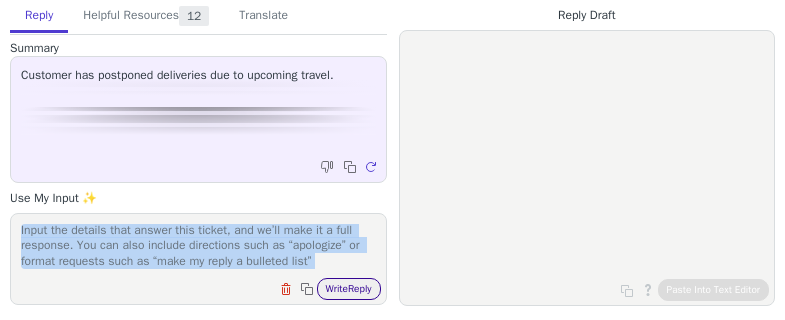 click on "Write  Reply" at bounding box center (349, 289) 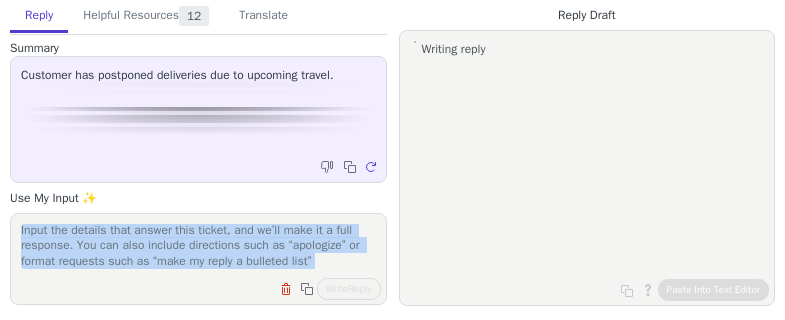 scroll, scrollTop: 0, scrollLeft: 0, axis: both 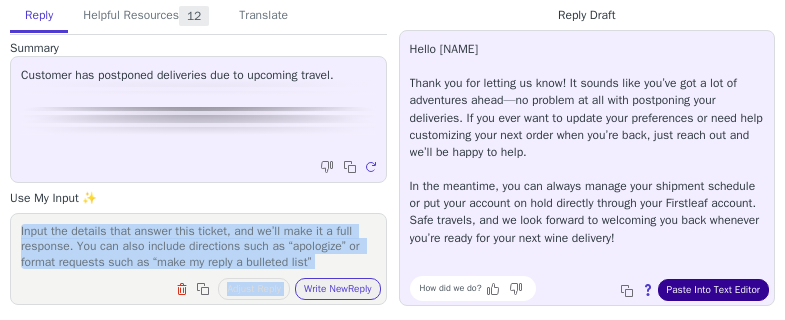 click on "Paste Into Text Editor" at bounding box center (713, 290) 